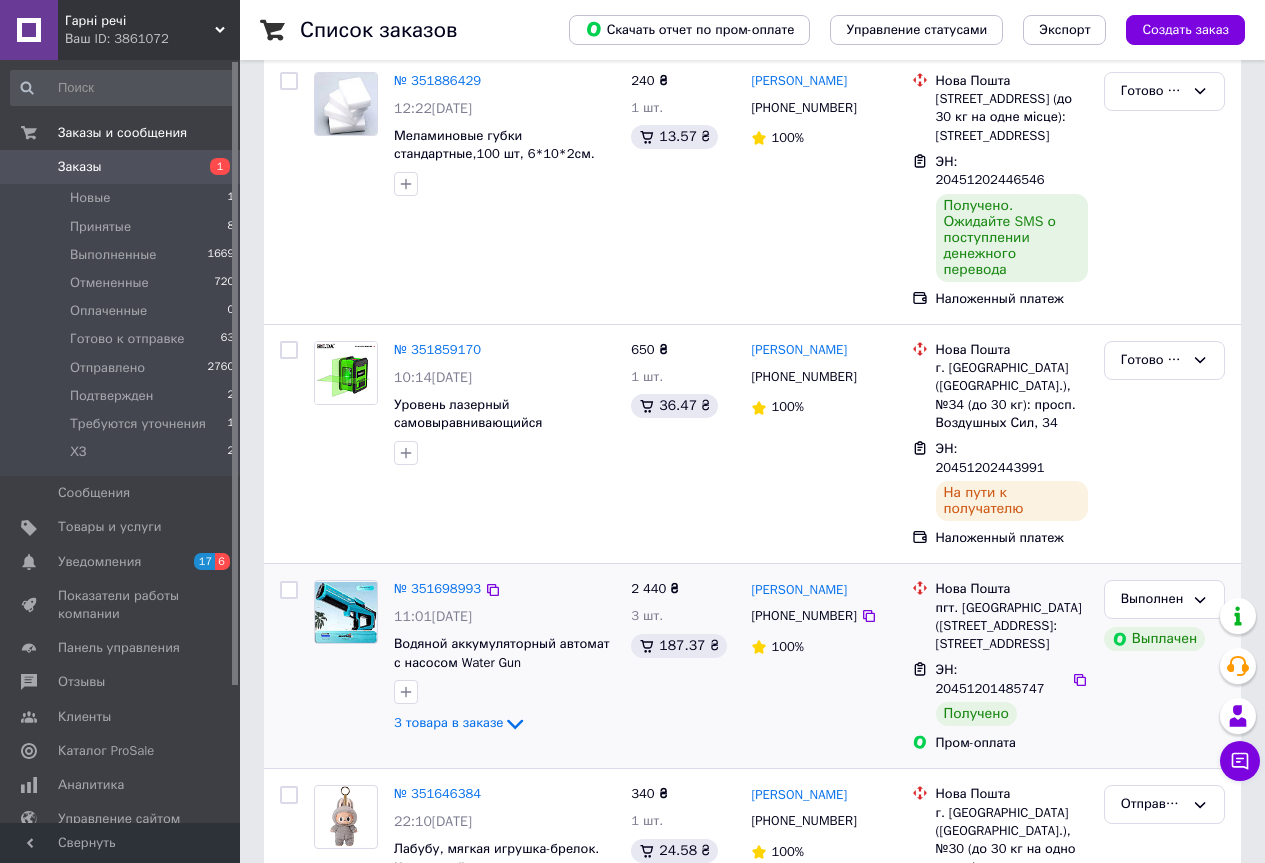 scroll, scrollTop: 700, scrollLeft: 0, axis: vertical 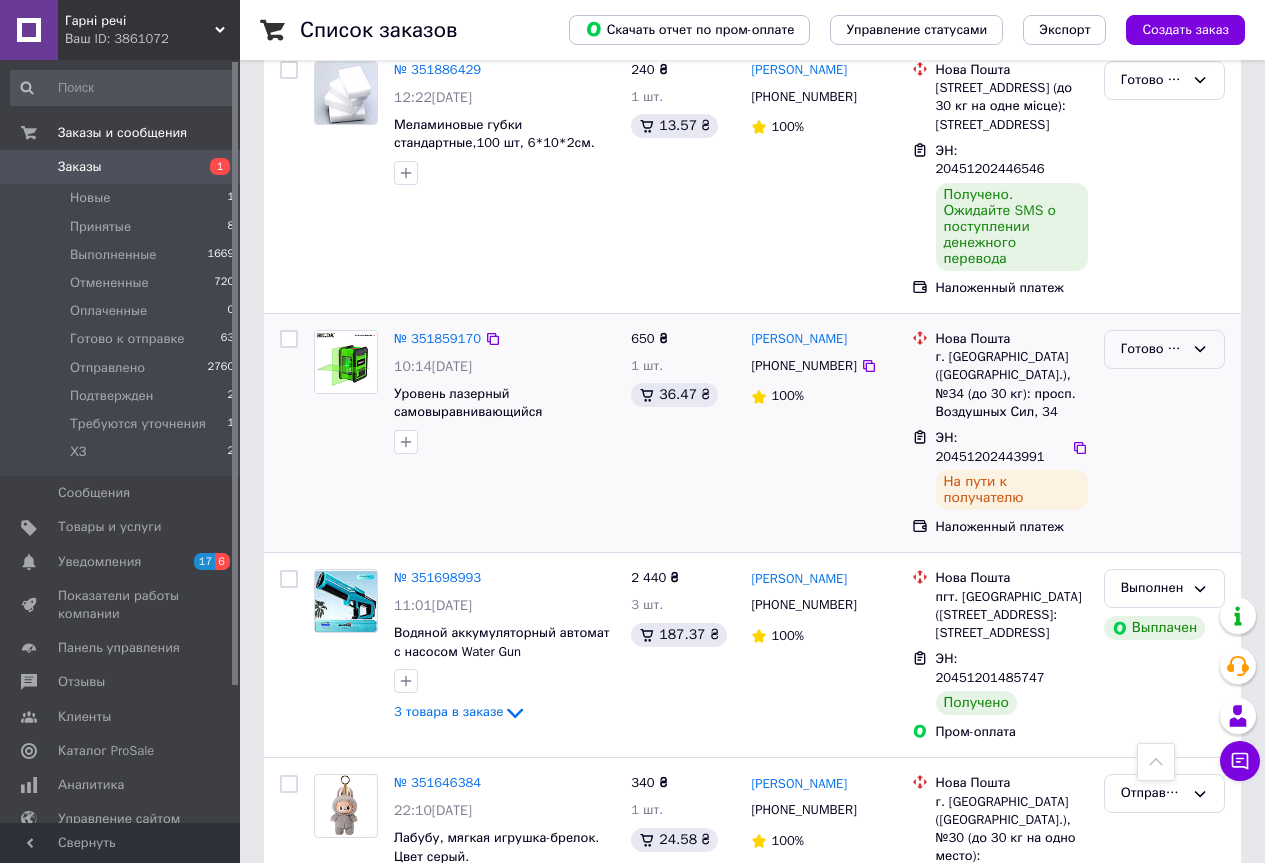 click on "Готово к отправке" at bounding box center (1164, 349) 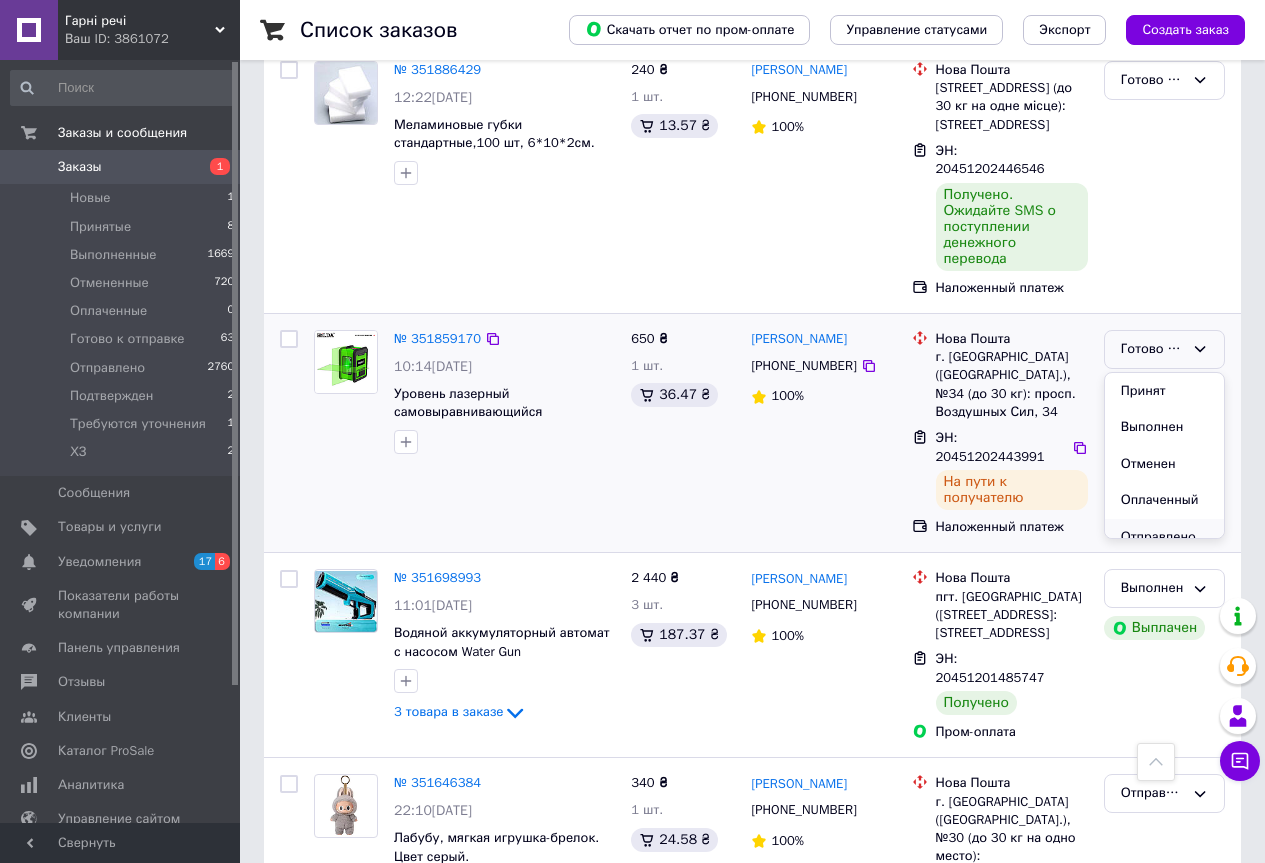 click on "Отправлено" at bounding box center (1164, 537) 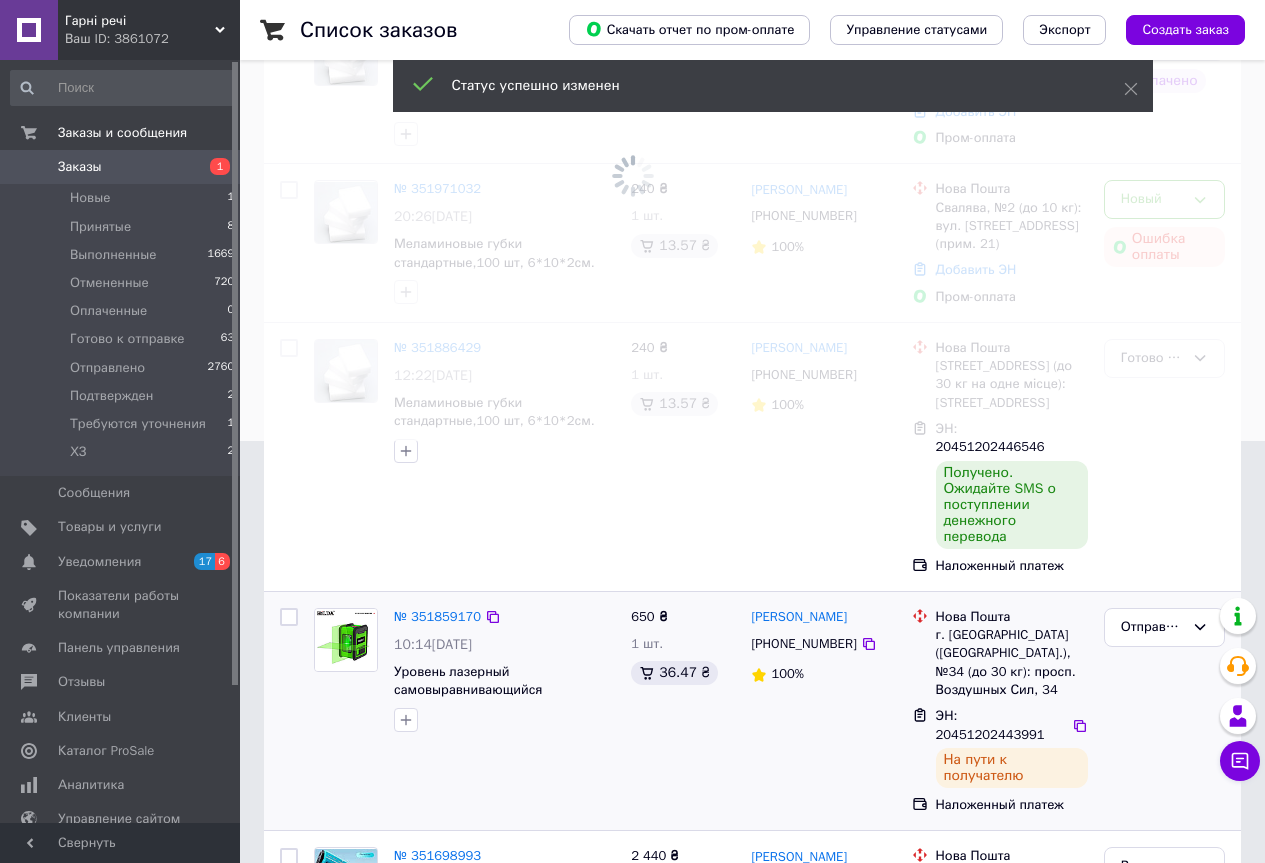 scroll, scrollTop: 400, scrollLeft: 0, axis: vertical 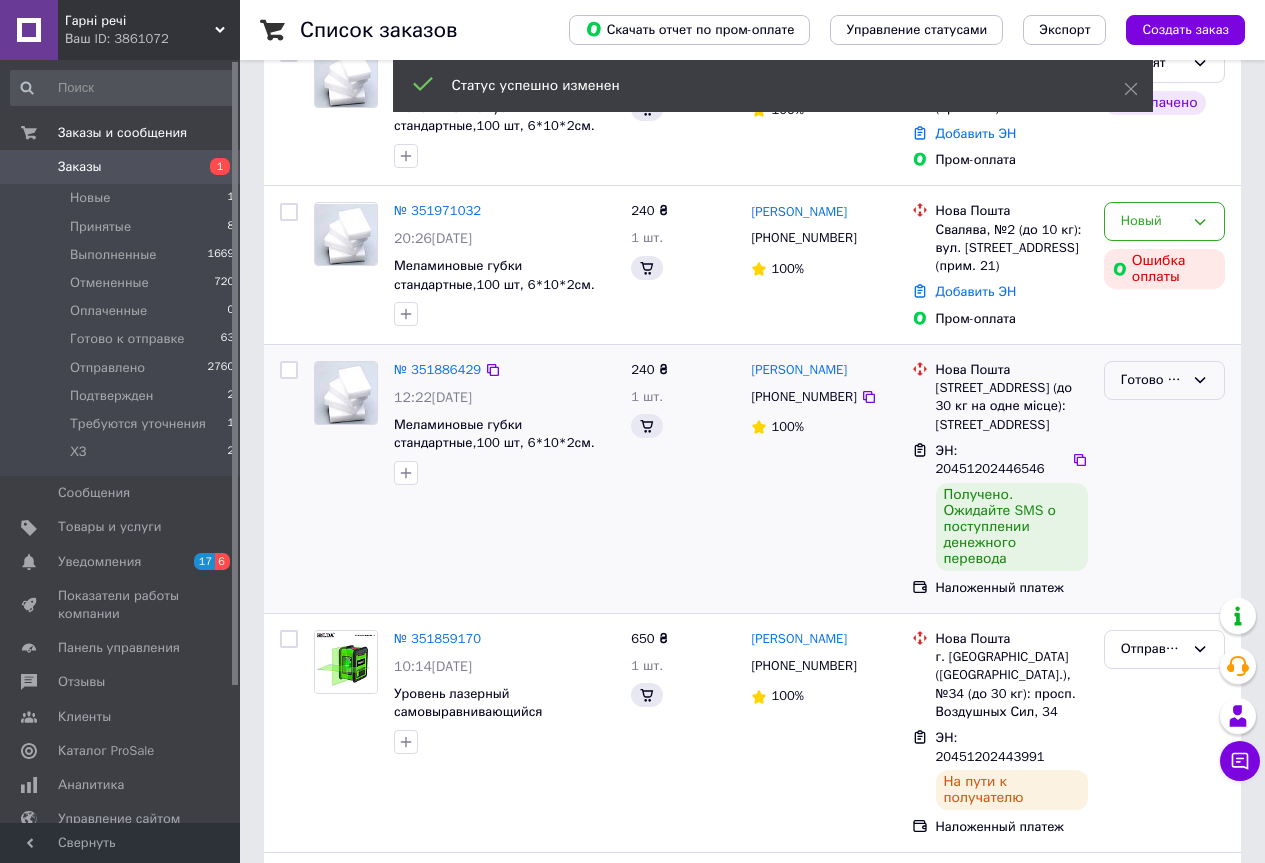 click 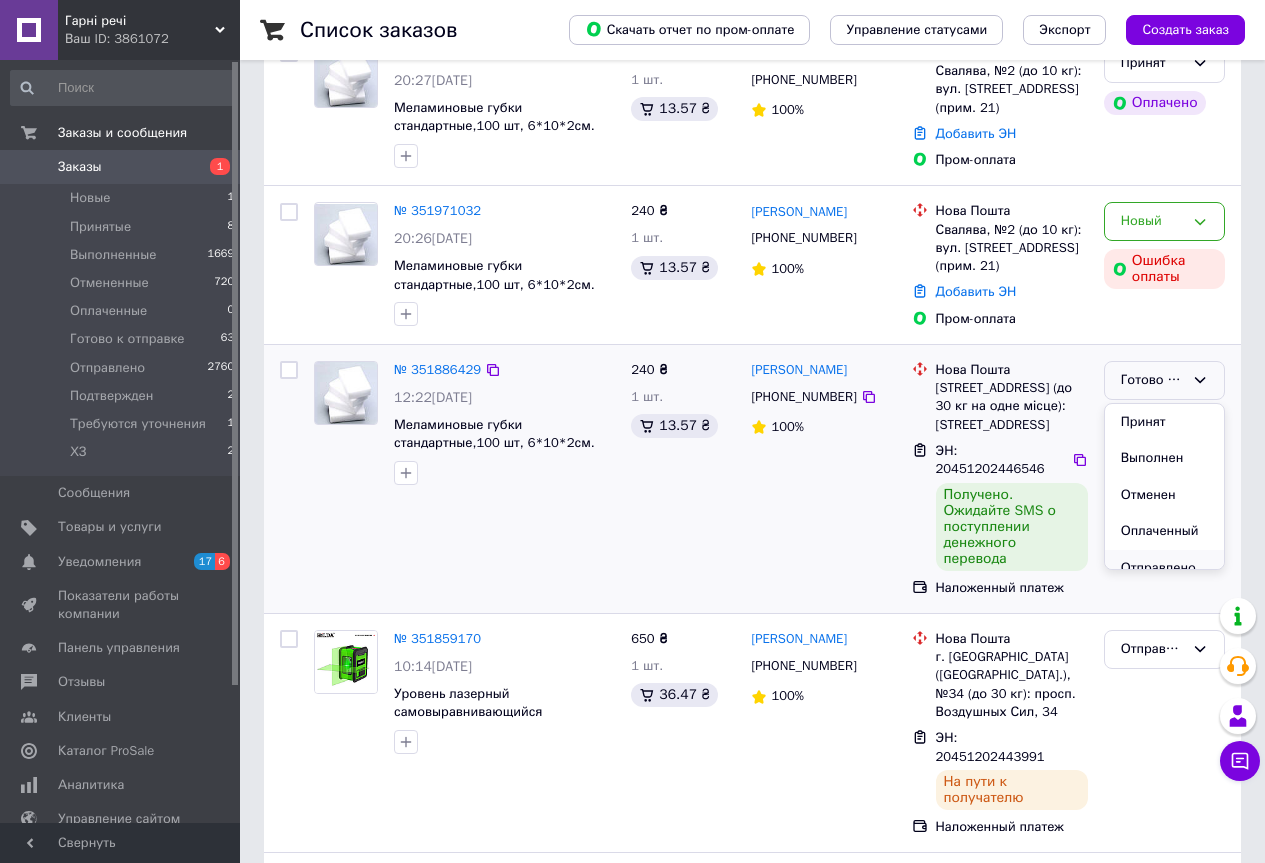 click on "Отправлено" at bounding box center (1164, 568) 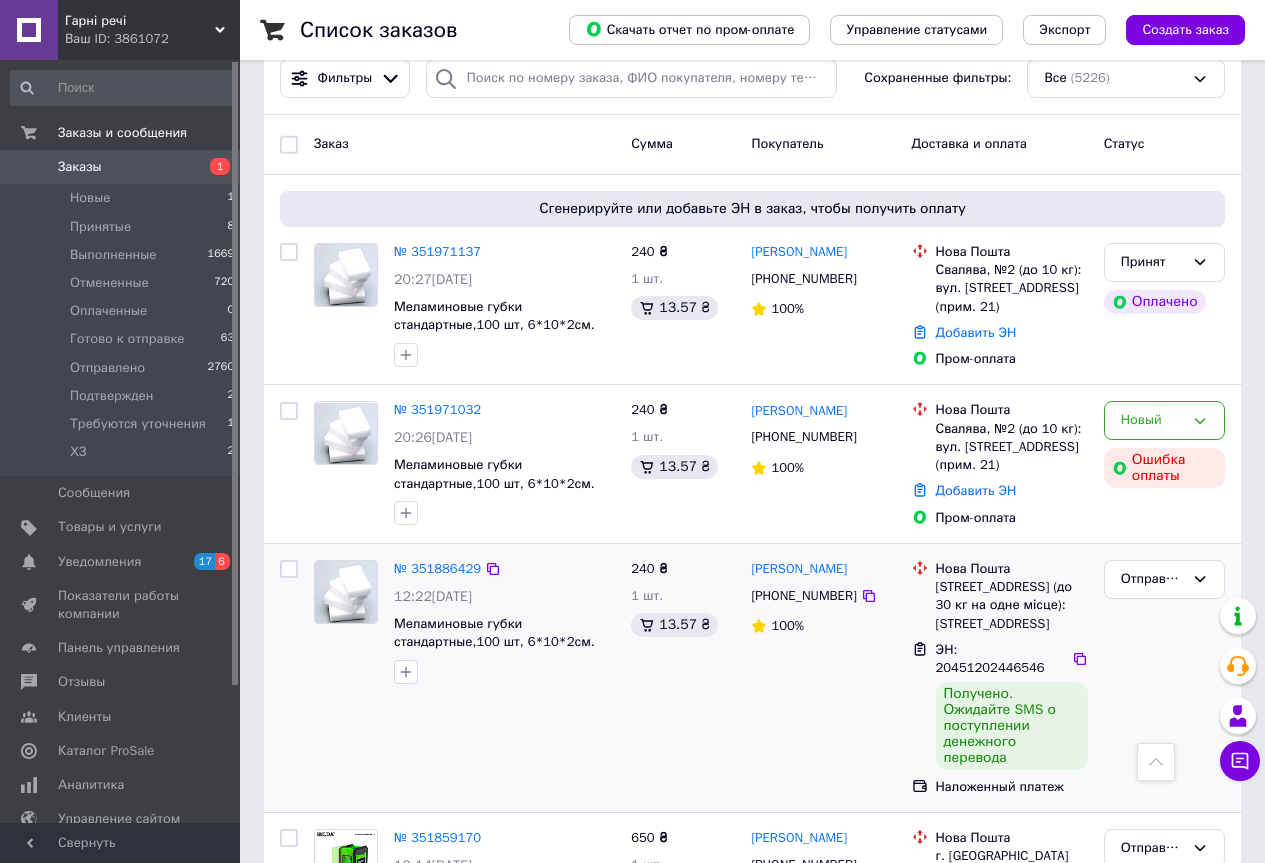 scroll, scrollTop: 200, scrollLeft: 0, axis: vertical 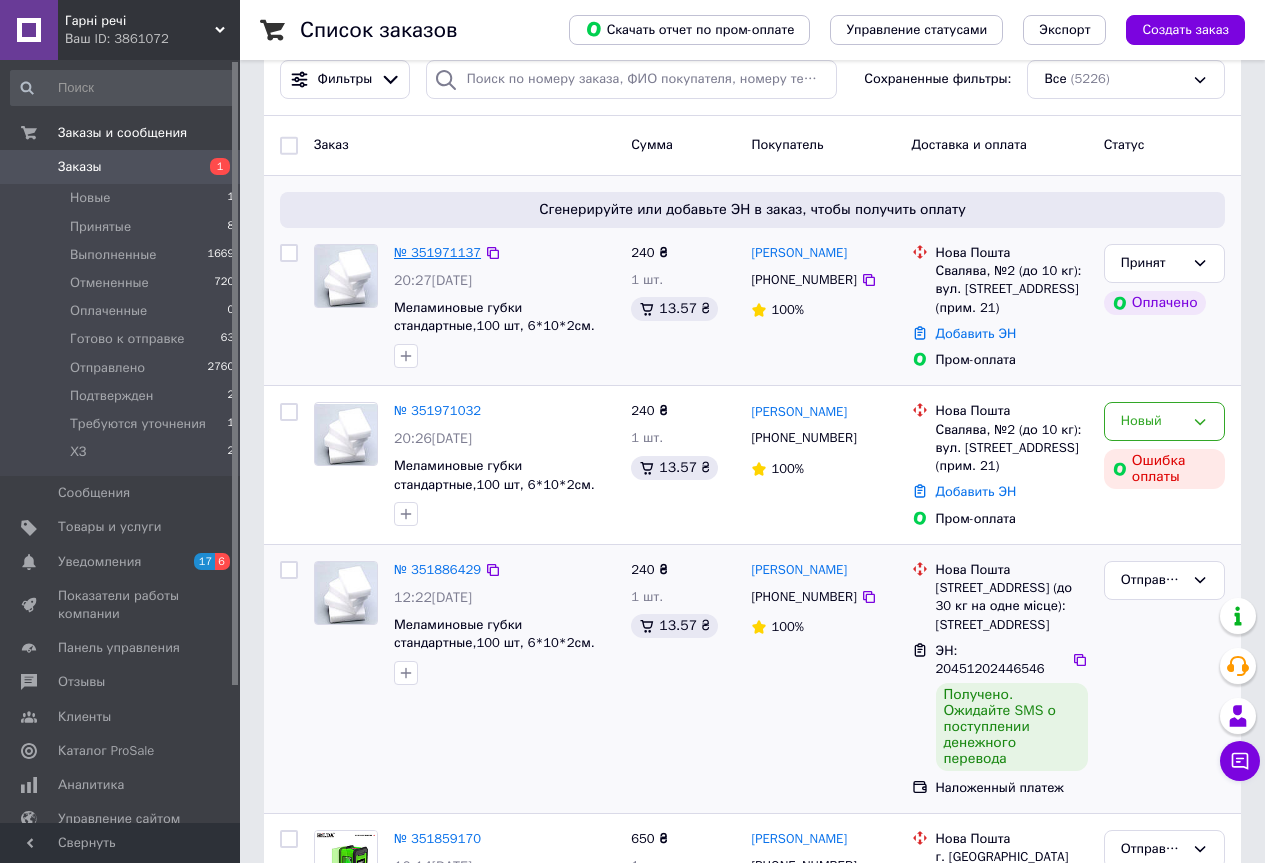 click on "№ 351971137" at bounding box center (437, 252) 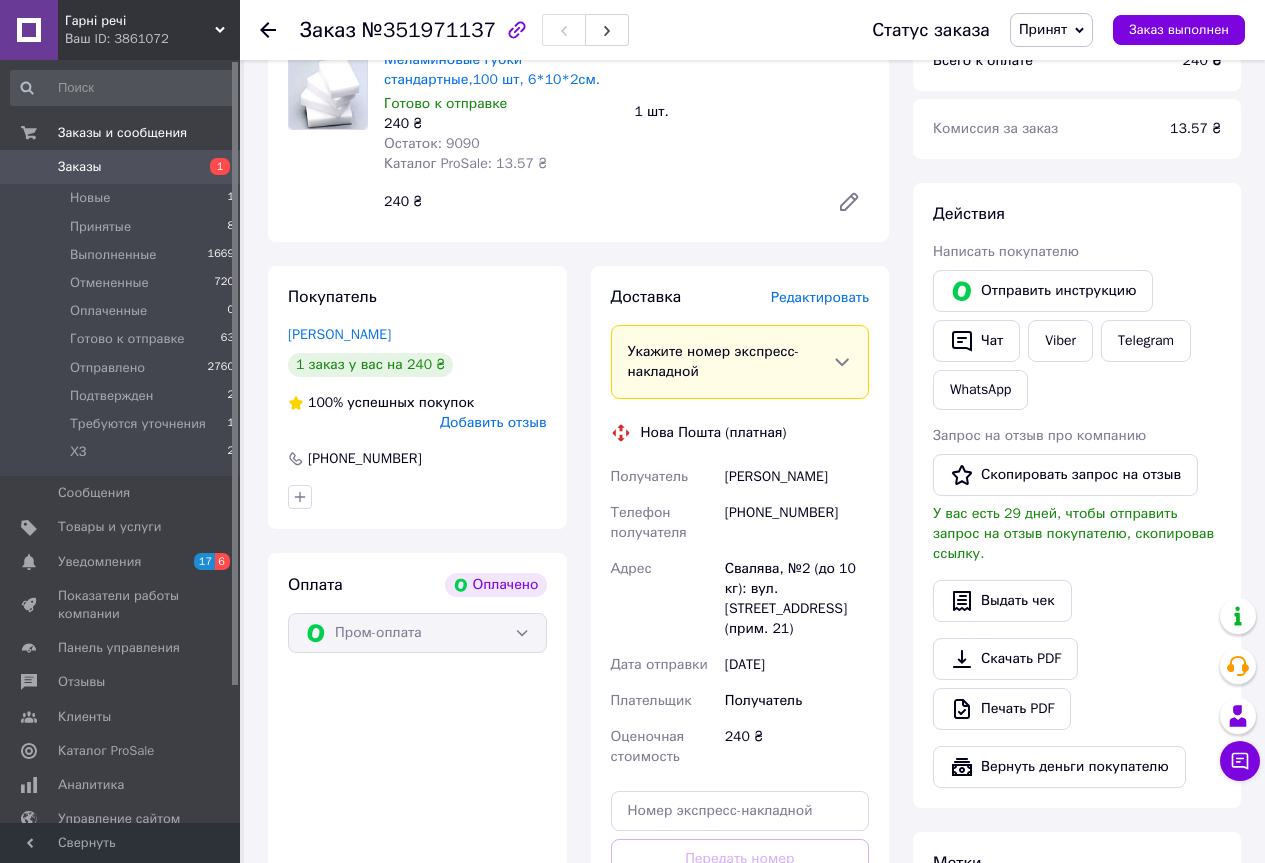 scroll, scrollTop: 1000, scrollLeft: 0, axis: vertical 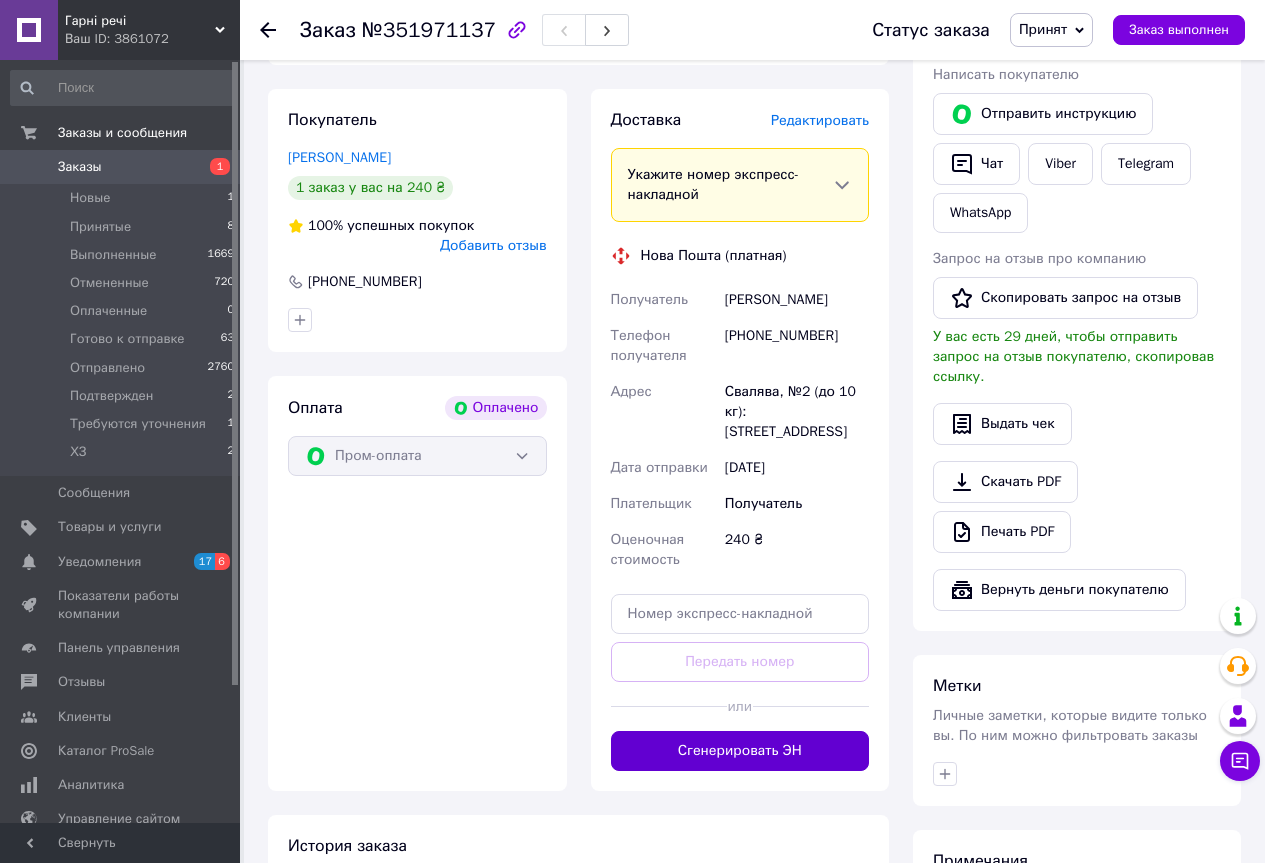 click on "Сгенерировать ЭН" at bounding box center [740, 751] 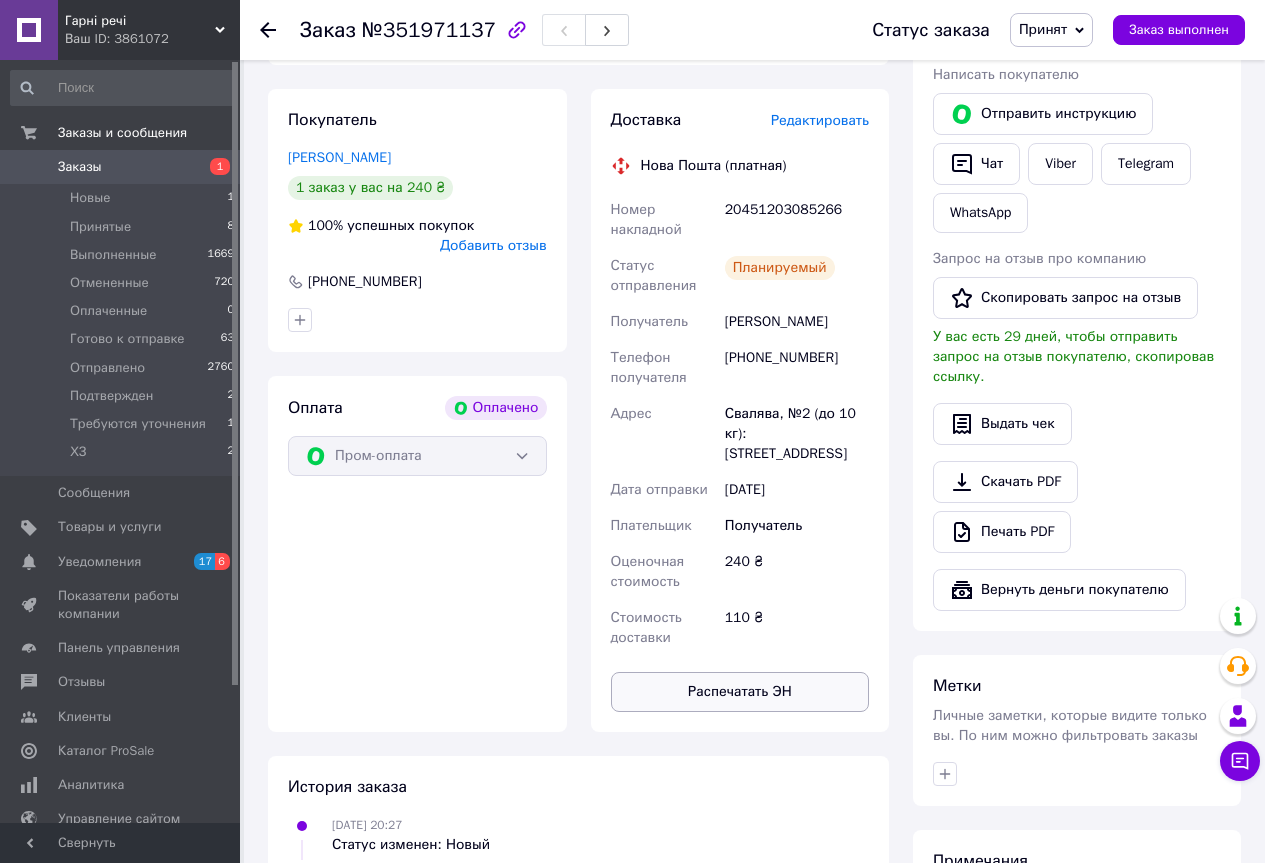 click on "Распечатать ЭН" at bounding box center [740, 692] 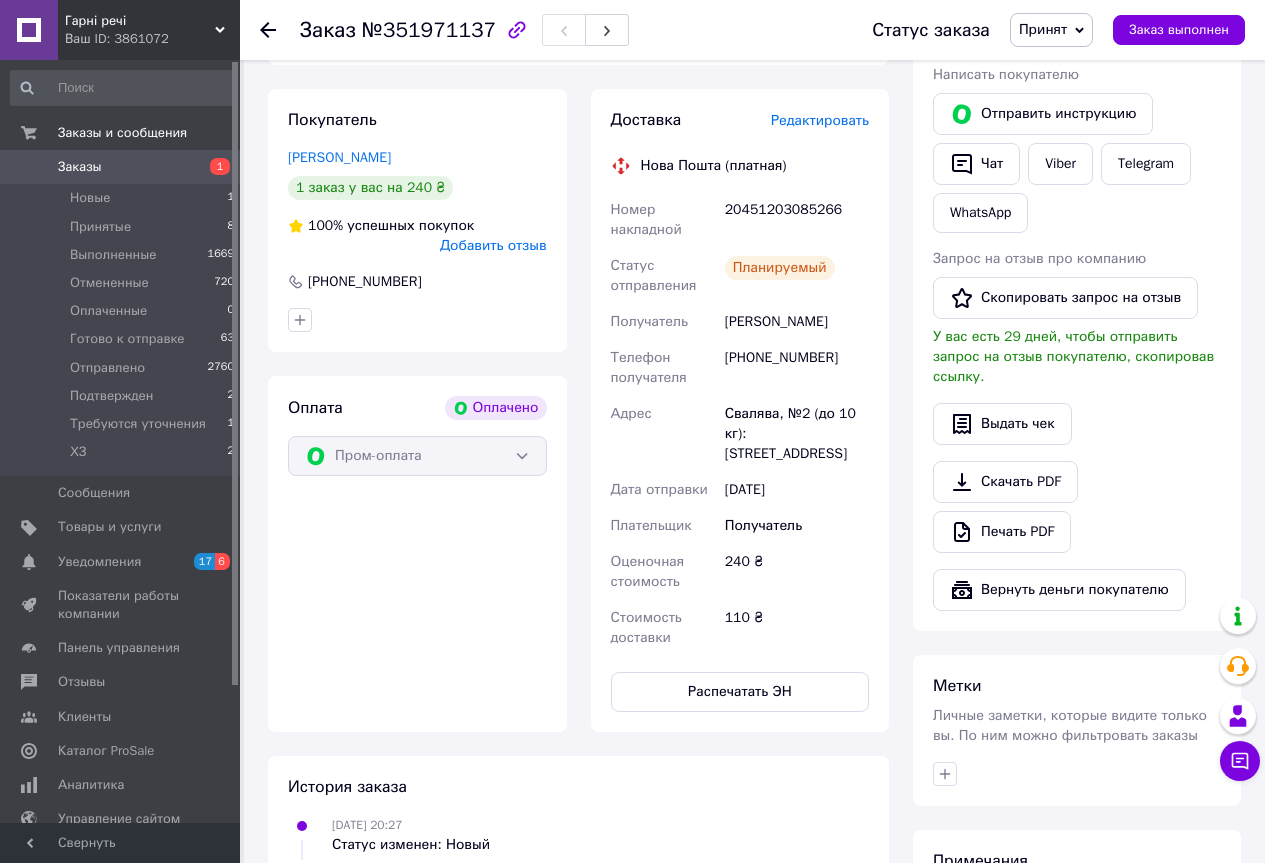 click 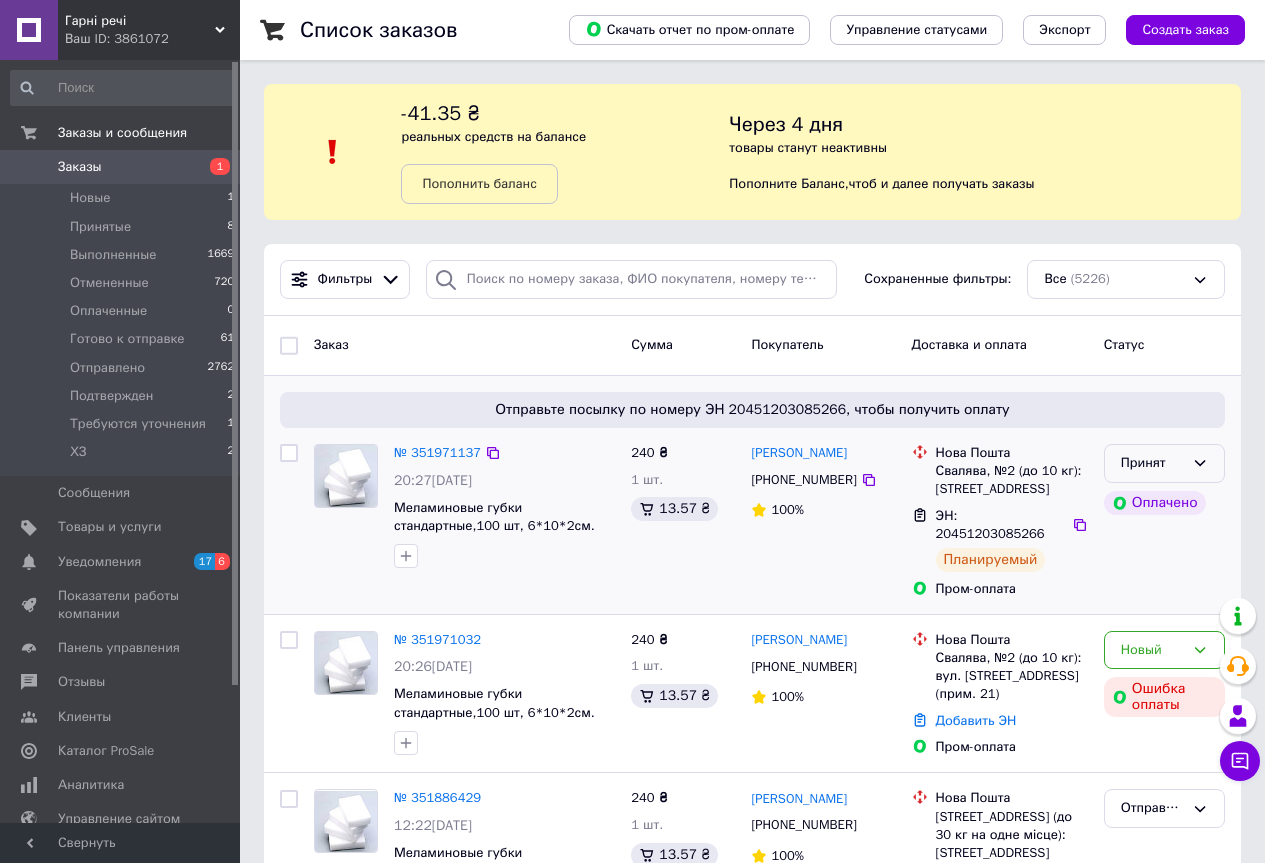click 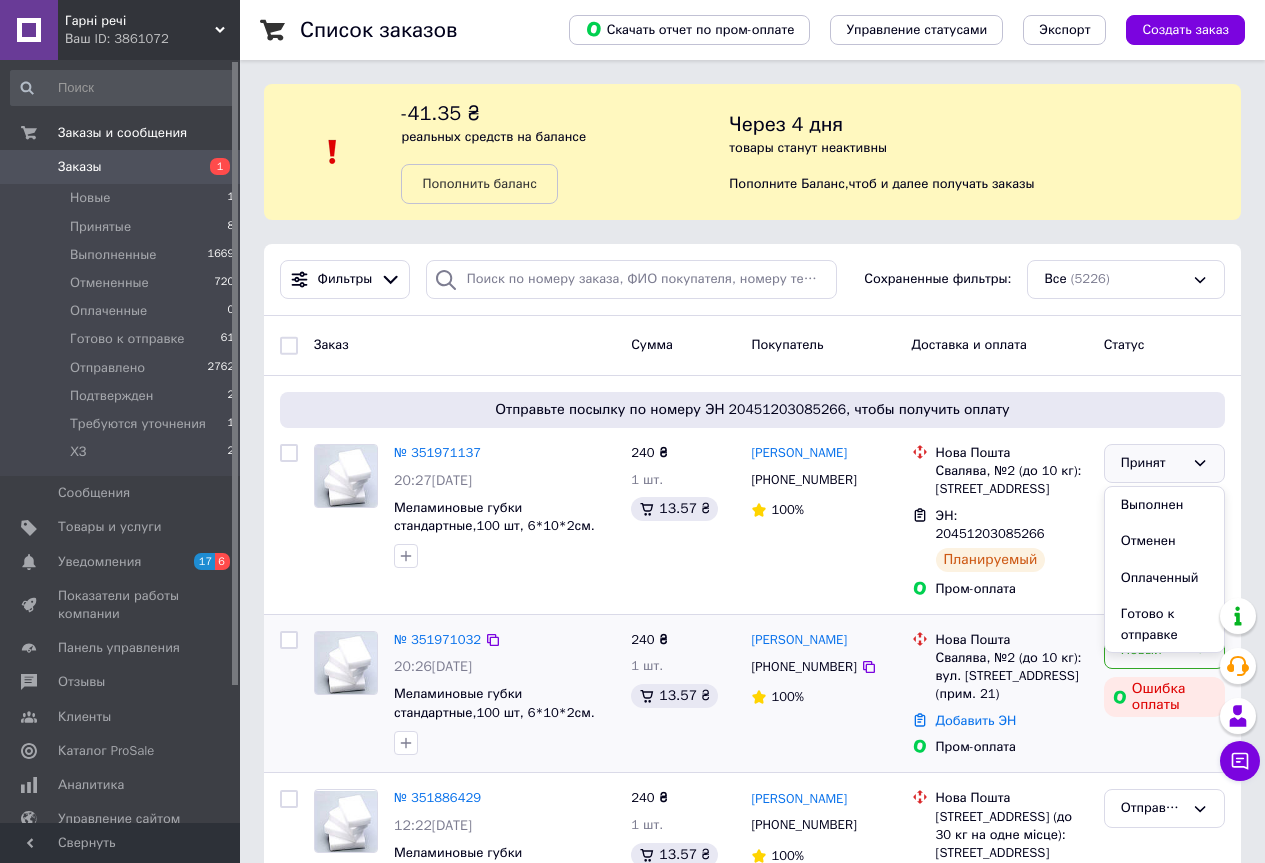 click on "Готово к отправке" at bounding box center [1164, 624] 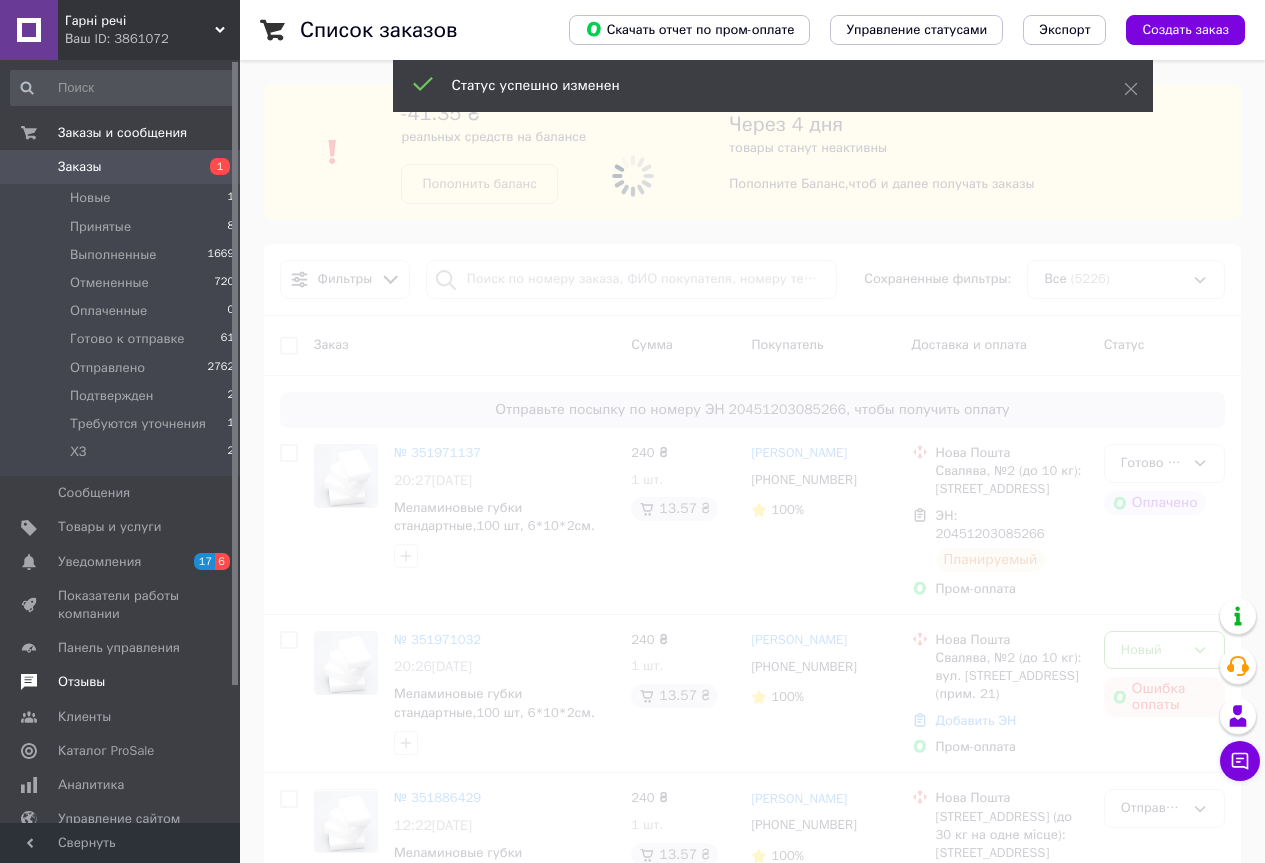 click on "Отзывы" at bounding box center (81, 682) 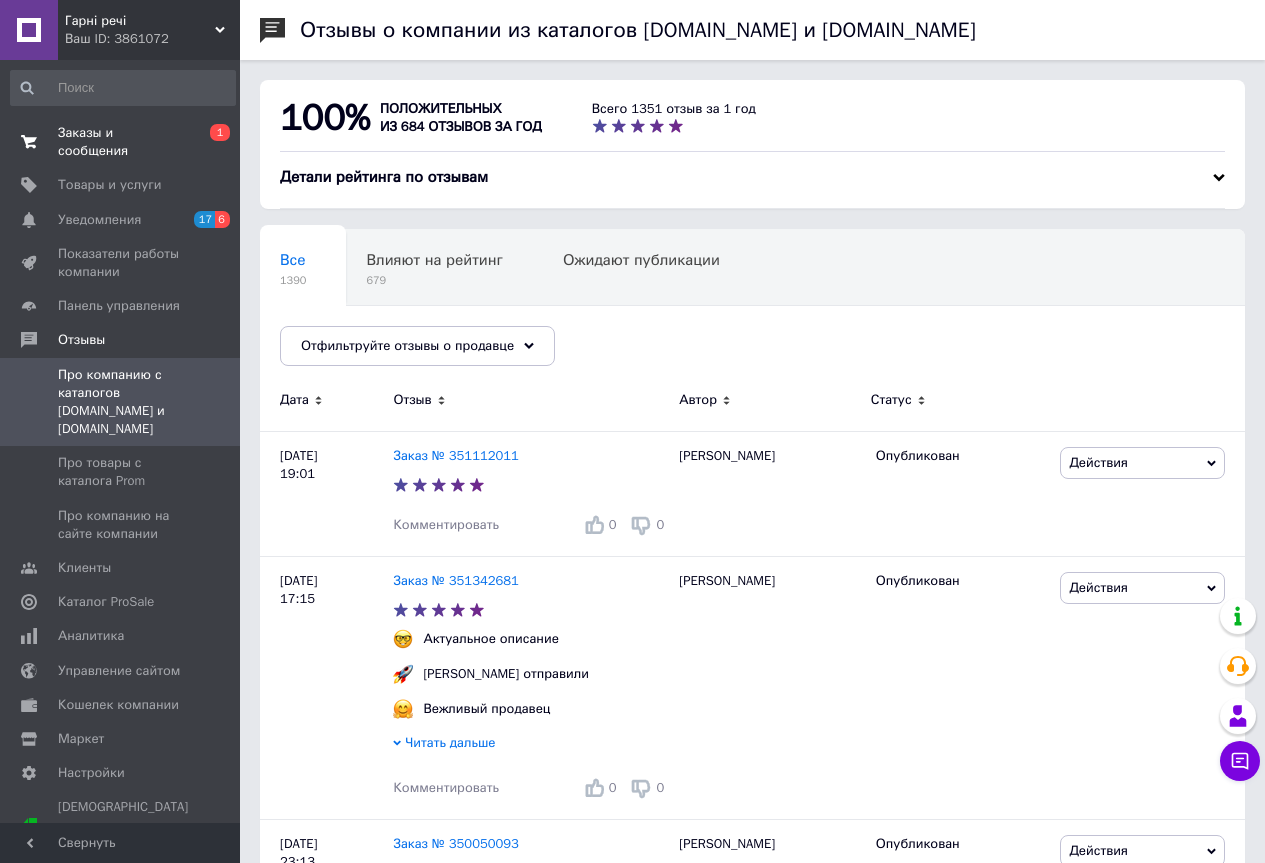 click on "Заказы и сообщения" at bounding box center (121, 142) 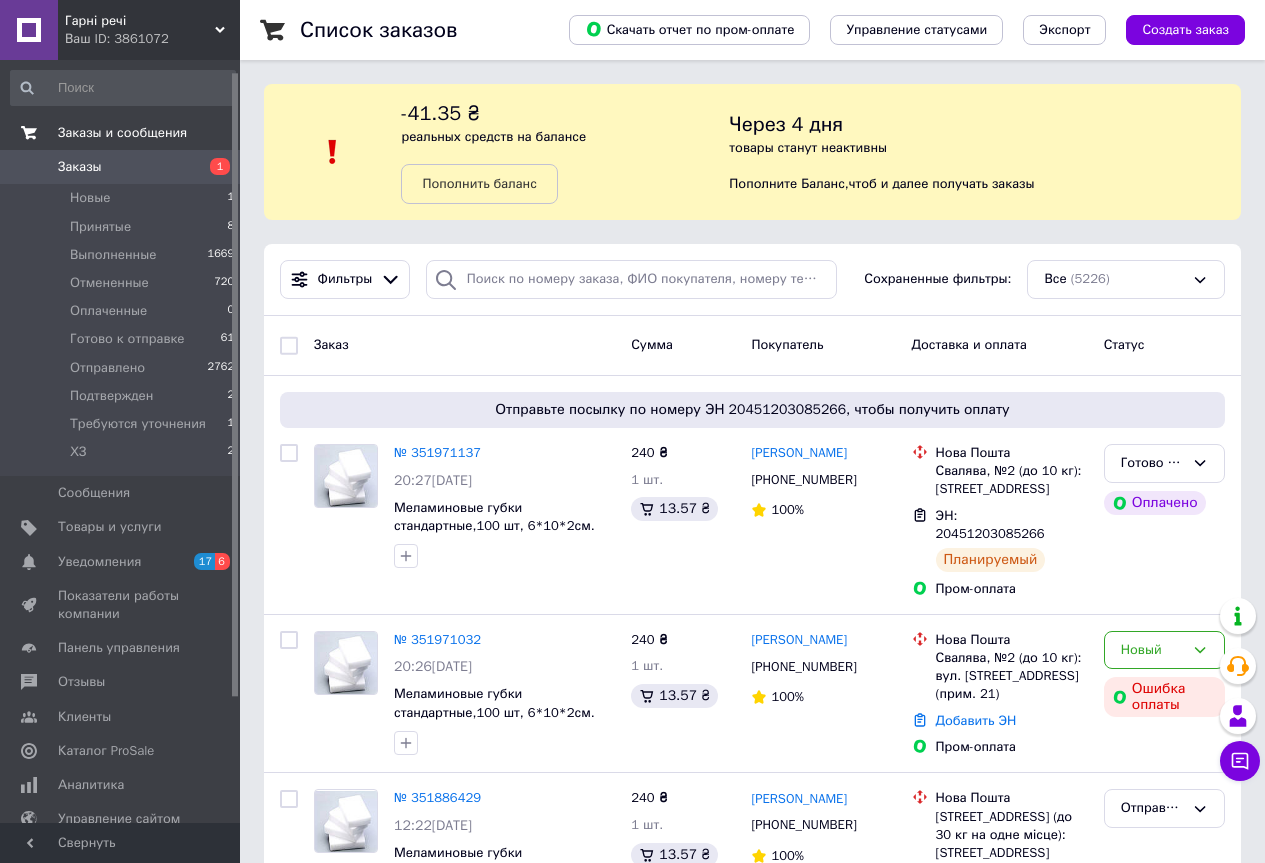 scroll, scrollTop: 168, scrollLeft: 0, axis: vertical 